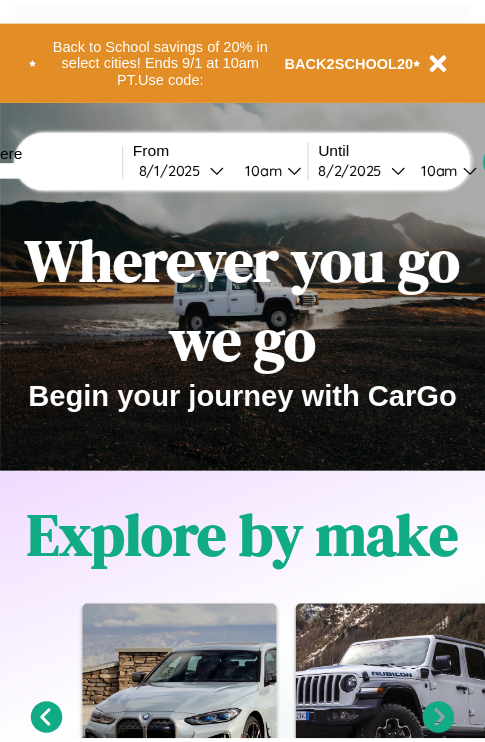 scroll, scrollTop: 0, scrollLeft: 0, axis: both 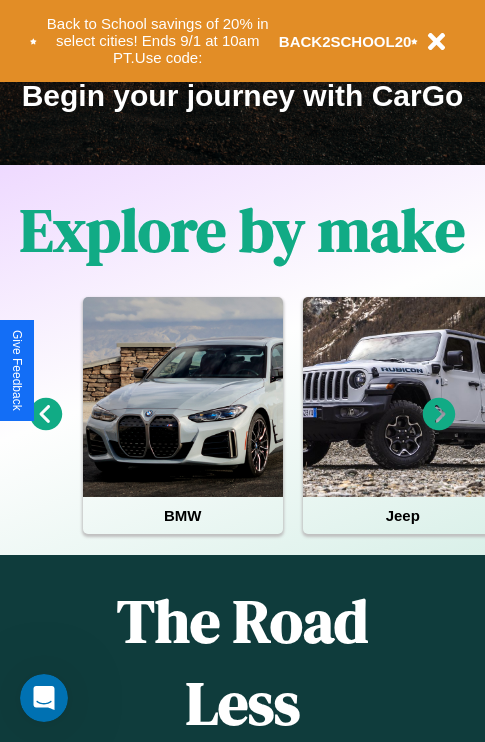 click 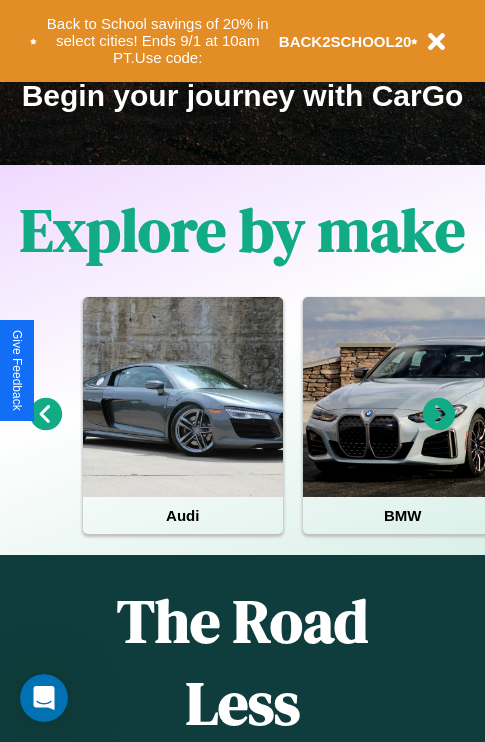 click 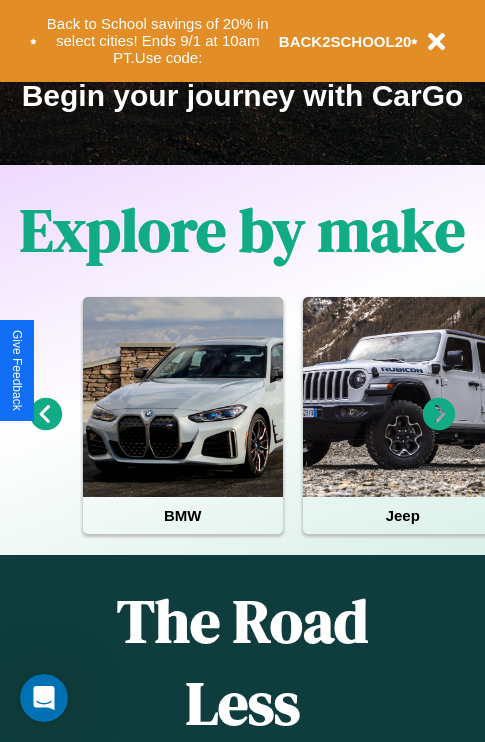 click 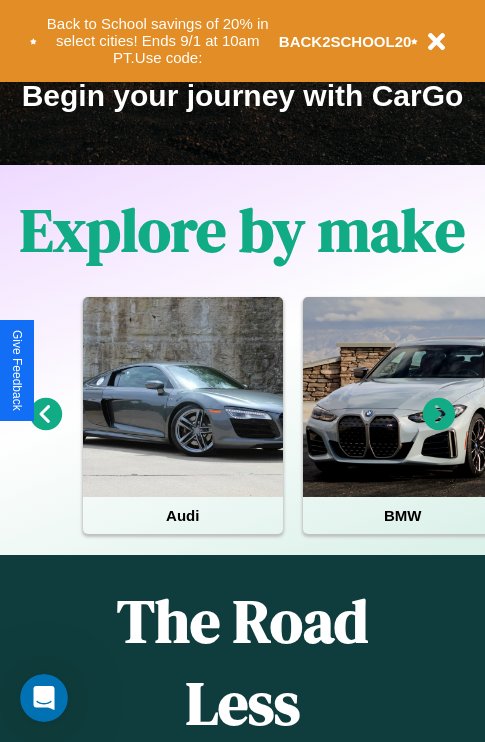 click 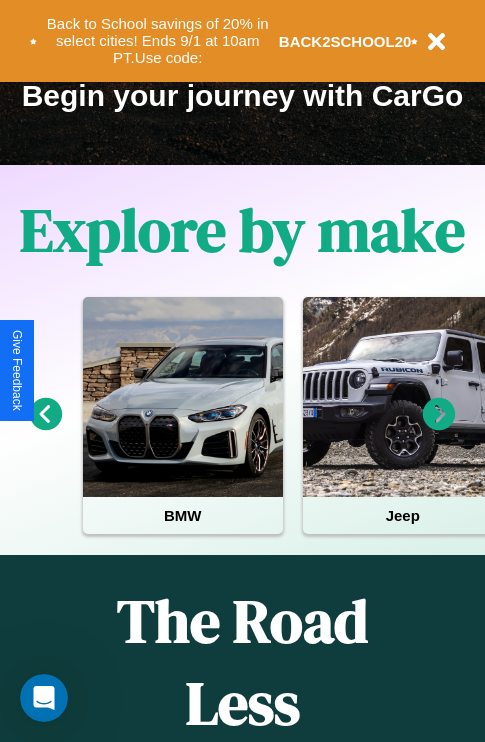 click 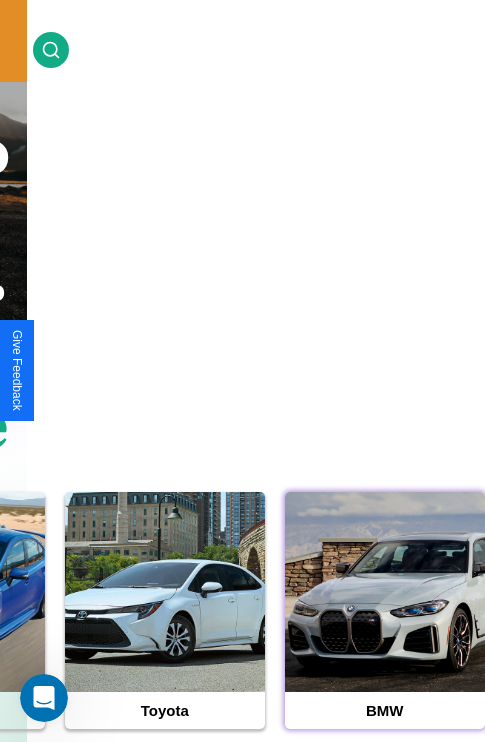 click at bounding box center [385, 592] 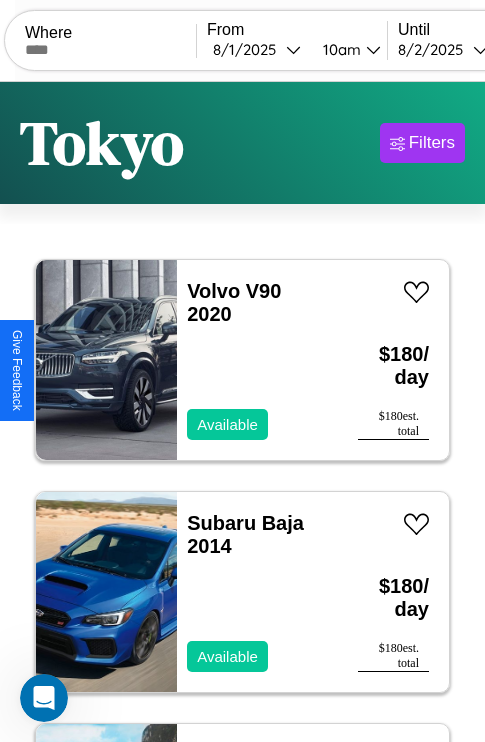 scroll, scrollTop: 66, scrollLeft: 0, axis: vertical 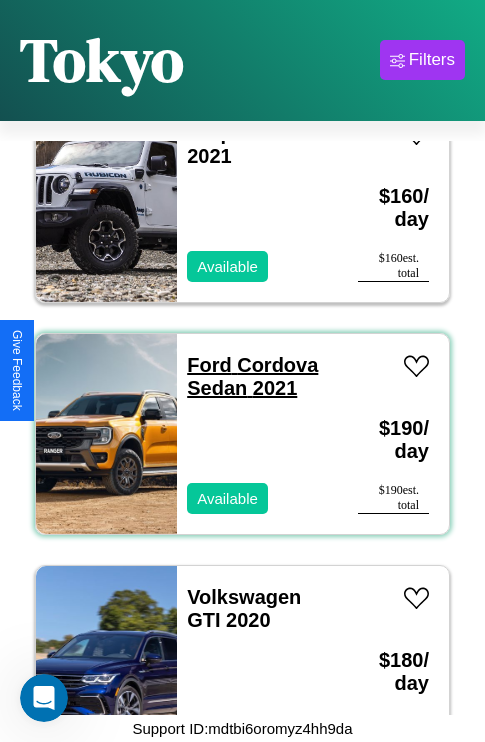 click on "Ford   Cordova Sedan   2021" at bounding box center [252, 376] 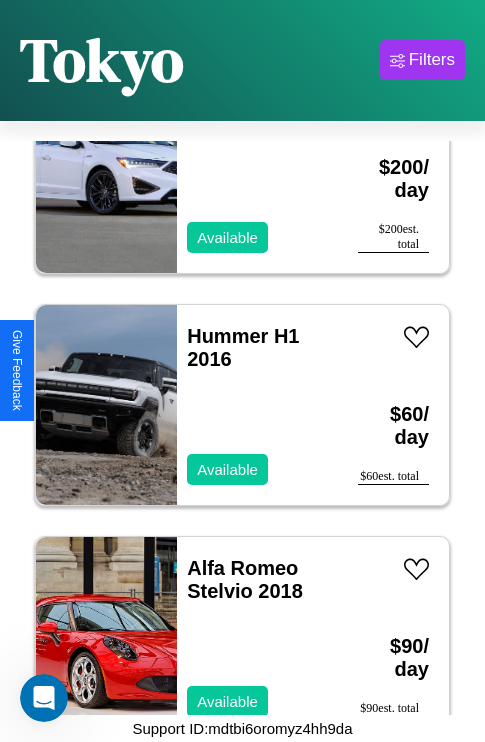 scroll, scrollTop: 12835, scrollLeft: 0, axis: vertical 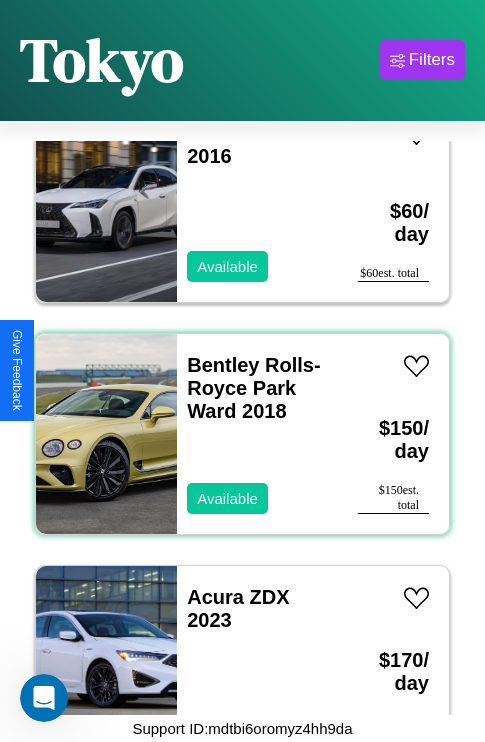 click on "Bentley   Rolls-Royce Park Ward   2018 Available" at bounding box center (257, 434) 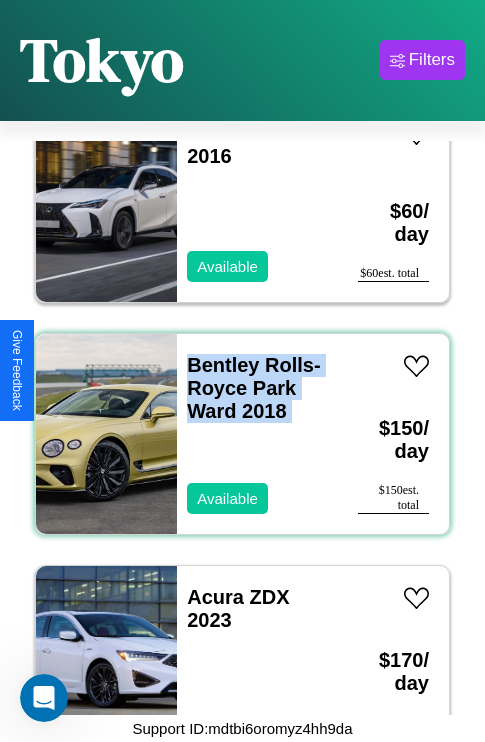 click on "Bentley   Rolls-Royce Park Ward   2018 Available" at bounding box center (257, 434) 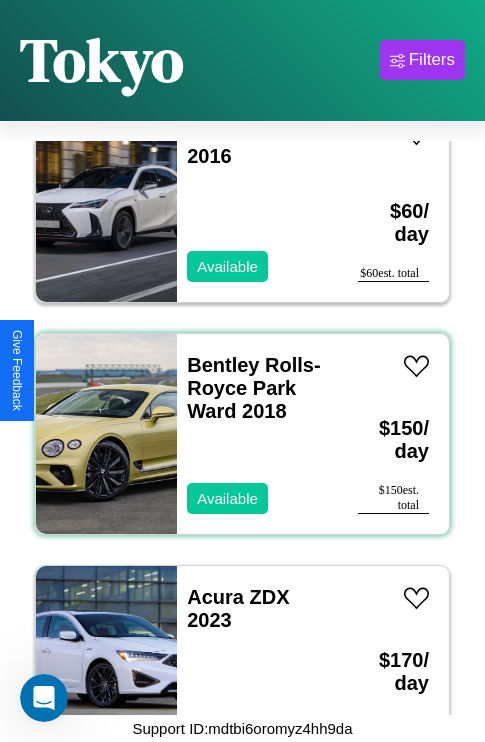 click on "Bentley   Rolls-Royce Park Ward   2018 Available" at bounding box center (257, 434) 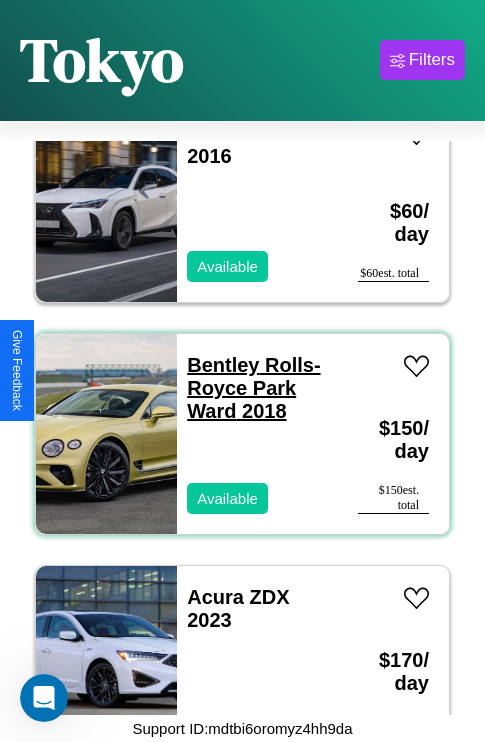 click on "Bentley   Rolls-Royce Park Ward   2018" at bounding box center (253, 388) 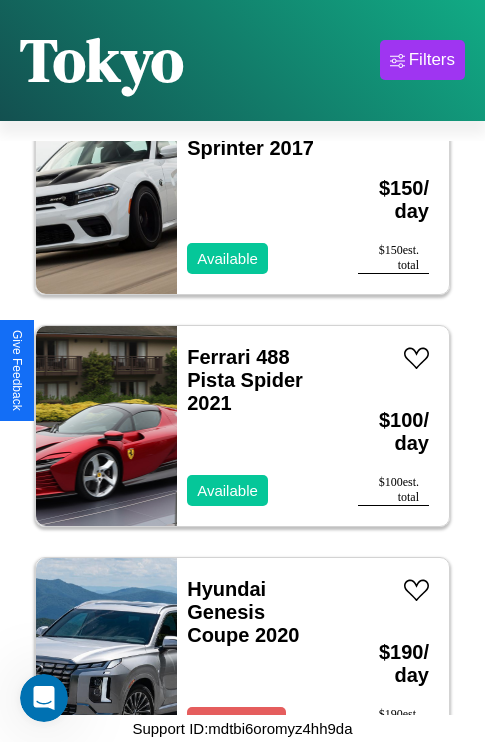 scroll, scrollTop: 5179, scrollLeft: 0, axis: vertical 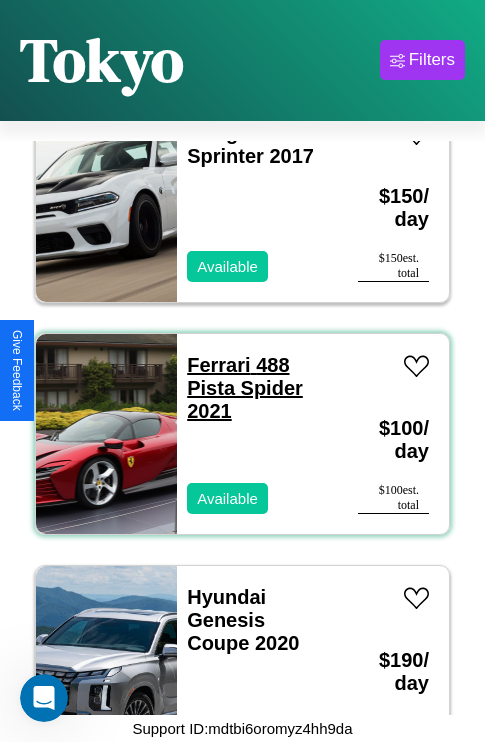 click on "Ferrari   488 Pista Spider   2021" at bounding box center (245, 388) 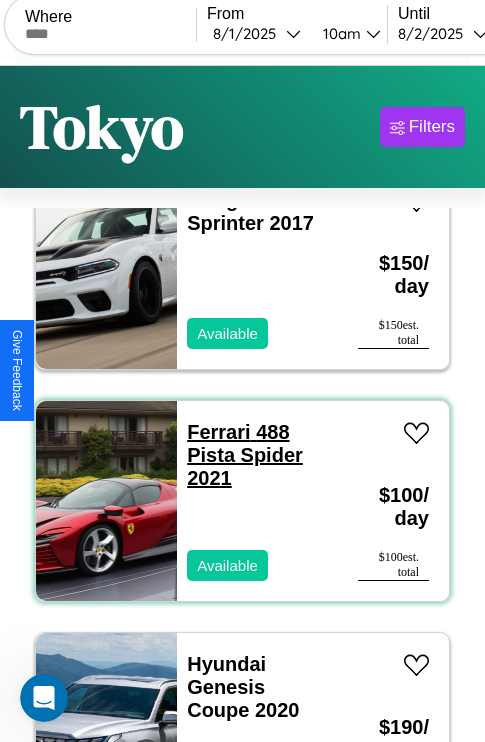 scroll, scrollTop: 0, scrollLeft: 0, axis: both 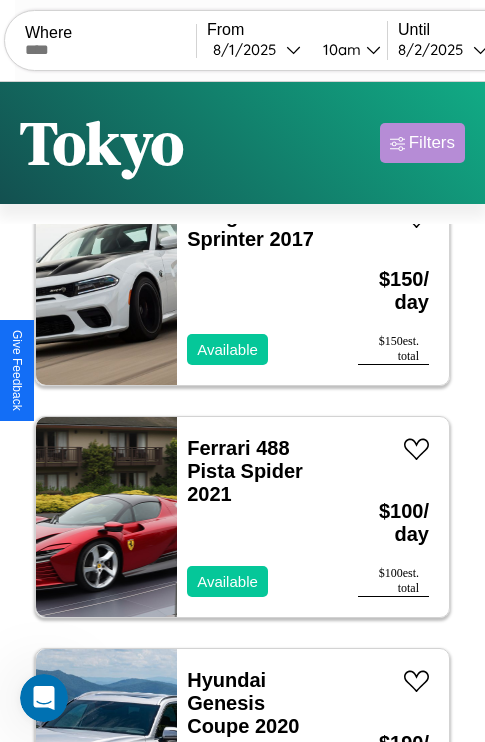 click on "Filters" at bounding box center [432, 143] 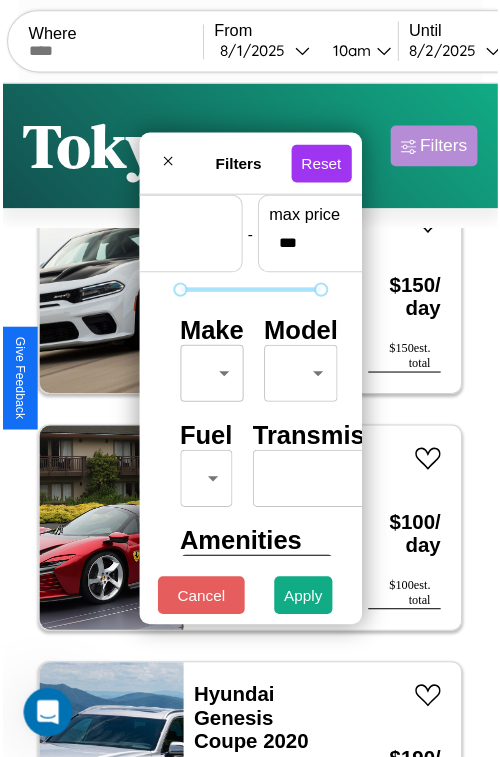 scroll, scrollTop: 59, scrollLeft: 0, axis: vertical 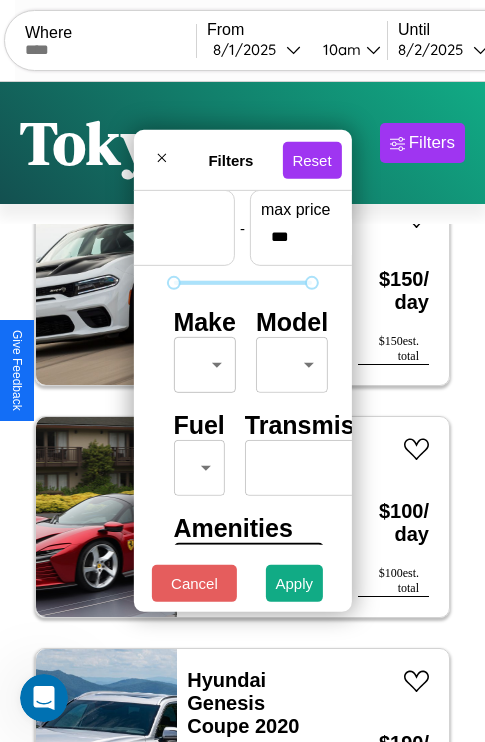 click on "CarGo Where From 8 / 1 / 2025 10am Until 8 / 2 / 2025 10am Become a Host Login Sign Up Tokyo Filters 90  cars in this area These cars can be picked up in this city. Volvo   V90   2020 Available $ 180  / day $ 180  est. total Subaru   Baja   2014 Available $ 180  / day $ 180  est. total Fiat   Freemont   2018 Available $ 110  / day $ 110  est. total Bentley   Mulsanne   2018 Available $ 90  / day $ 90  est. total Hummer   H3T   2022 Available $ 180  / day $ 180  est. total Bentley   ARMOURED ARNAGE   2019 Available $ 200  / day $ 200  est. total Tesla   Roadster   2016 Available $ 140  / day $ 140  est. total Jeep   CJ-6   2021 Available $ 160  / day $ 160  est. total Ford   Cordova Sedan   2021 Available $ 190  / day $ 190  est. total Volkswagen   GTI   2020 Available $ 180  / day $ 180  est. total Land Rover   Range Rover Evoque   2014 Unavailable $ 50  / day $ 50  est. total Lincoln   Navigator L   2014 Available $ 140  / day $ 140  est. total Dodge   DIPLOMAT   2018 Available $ 160  / day $ 160  est. total" at bounding box center [242, 412] 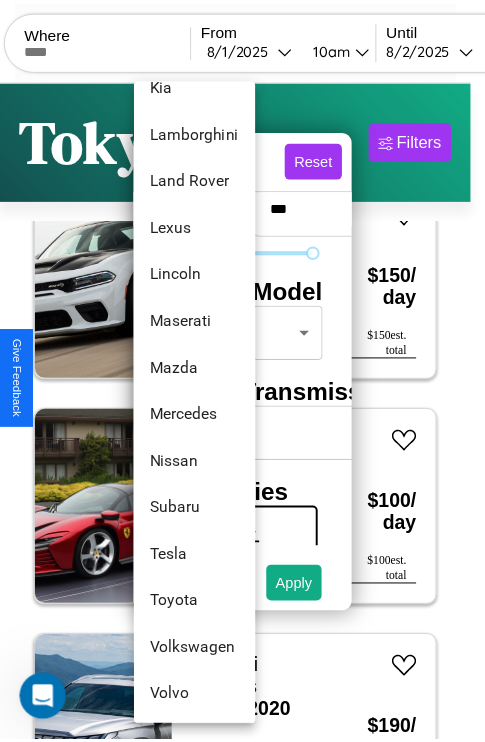 scroll, scrollTop: 1083, scrollLeft: 0, axis: vertical 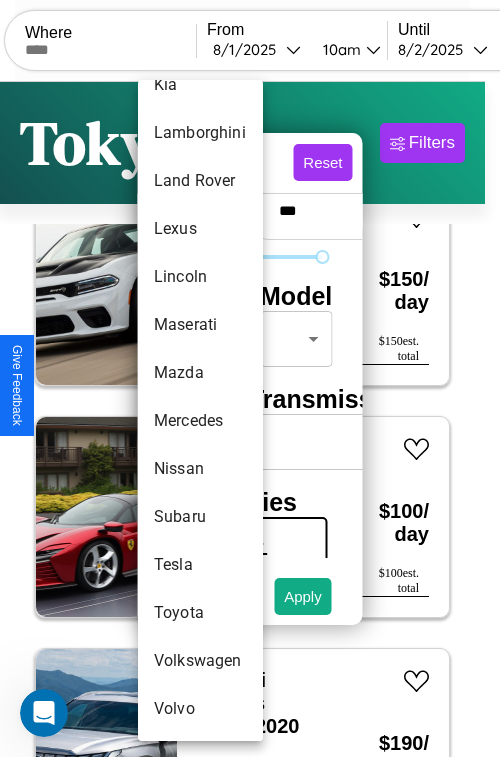 click on "Subaru" at bounding box center [200, 517] 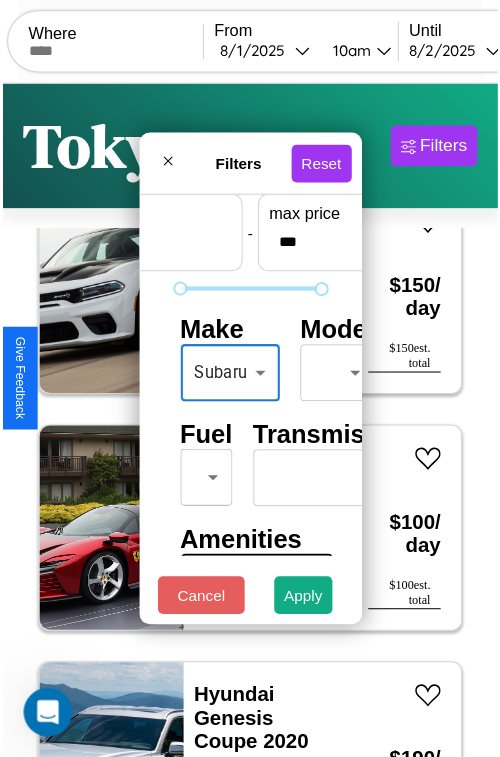scroll, scrollTop: 59, scrollLeft: 19, axis: both 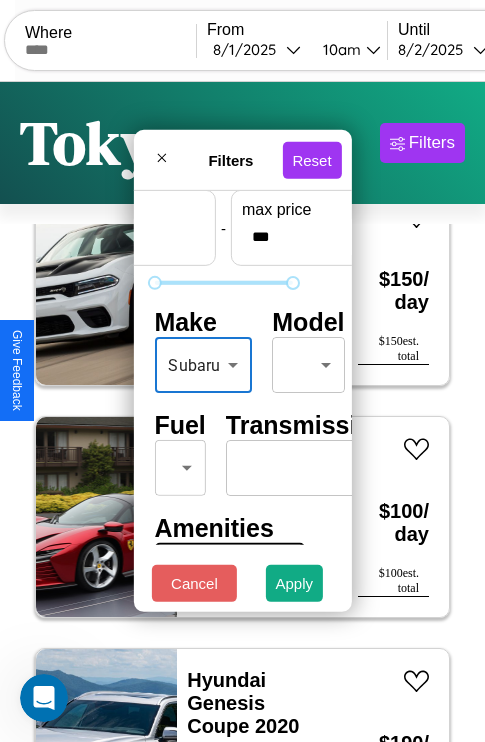 click on "CarGo Where From 8 / 1 / 2025 10am Until 8 / 2 / 2025 10am Become a Host Login Sign Up Tokyo Filters 90  cars in this area These cars can be picked up in this city. Volvo   V90   2020 Available $ 180  / day $ 180  est. total Subaru   Baja   2014 Available $ 180  / day $ 180  est. total Fiat   Freemont   2018 Available $ 110  / day $ 110  est. total Bentley   Mulsanne   2018 Available $ 90  / day $ 90  est. total Hummer   H3T   2022 Available $ 180  / day $ 180  est. total Bentley   ARMOURED ARNAGE   2019 Available $ 200  / day $ 200  est. total Tesla   Roadster   2016 Available $ 140  / day $ 140  est. total Jeep   CJ-6   2021 Available $ 160  / day $ 160  est. total Ford   Cordova Sedan   2021 Available $ 190  / day $ 190  est. total Volkswagen   GTI   2020 Available $ 180  / day $ 180  est. total Land Rover   Range Rover Evoque   2014 Unavailable $ 50  / day $ 50  est. total Lincoln   Navigator L   2014 Available $ 140  / day $ 140  est. total Dodge   DIPLOMAT   2018 Available $ 160  / day $ 160  est. total" at bounding box center (242, 412) 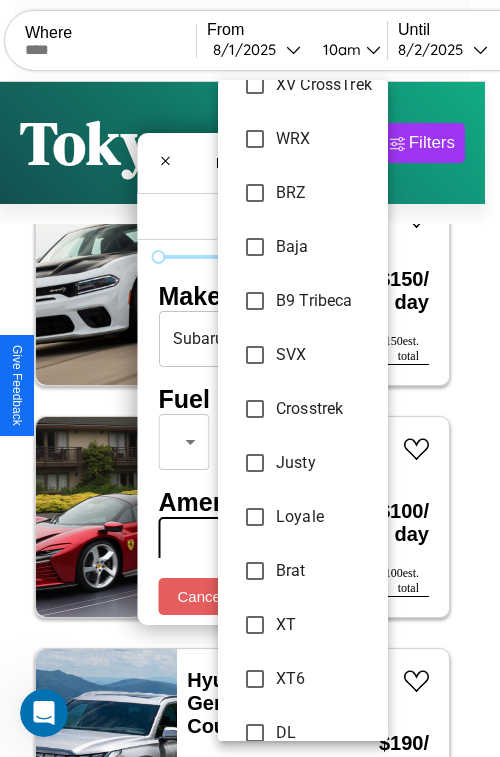 scroll, scrollTop: 699, scrollLeft: 0, axis: vertical 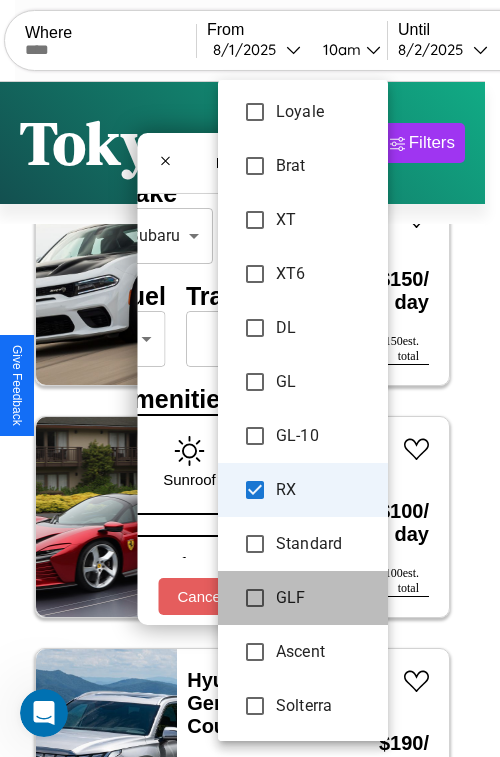 click on "GLF" at bounding box center (324, 598) 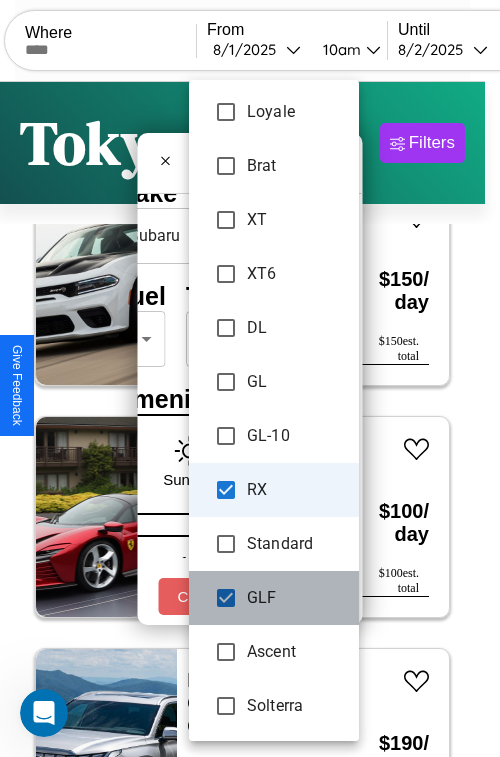 scroll, scrollTop: 5521, scrollLeft: 0, axis: vertical 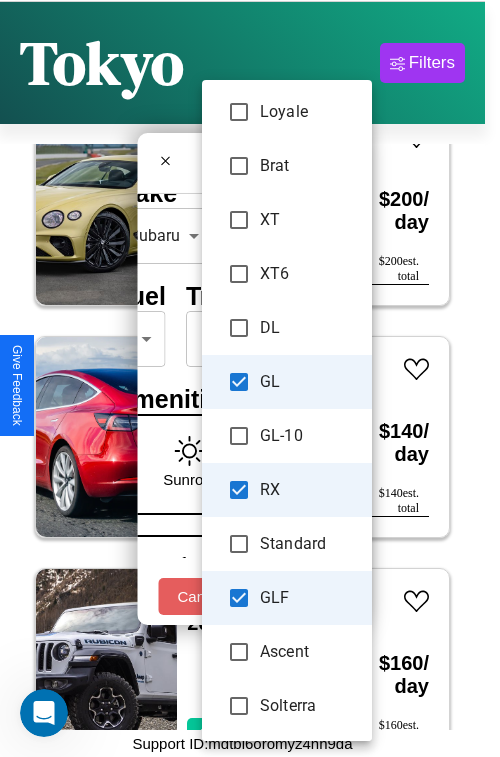 click on "GL" at bounding box center (287, 382) 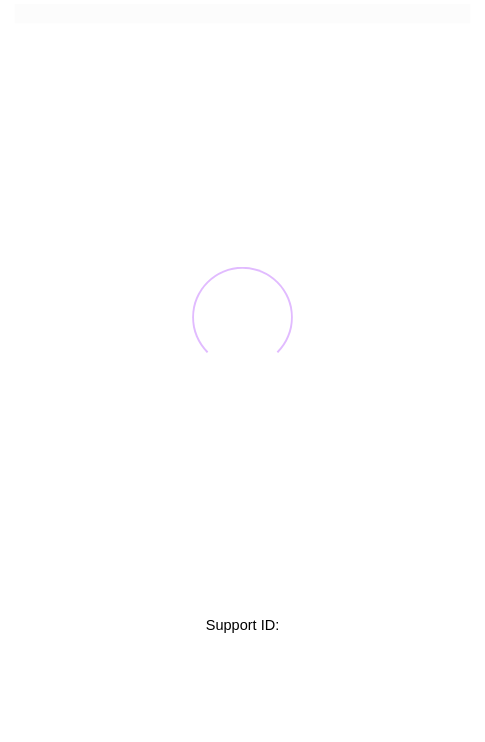 scroll, scrollTop: 0, scrollLeft: 0, axis: both 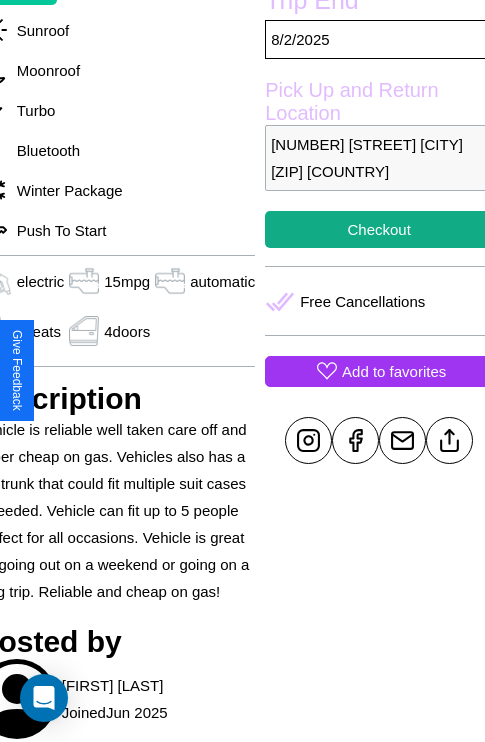 click on "Add to favorites" at bounding box center [394, 371] 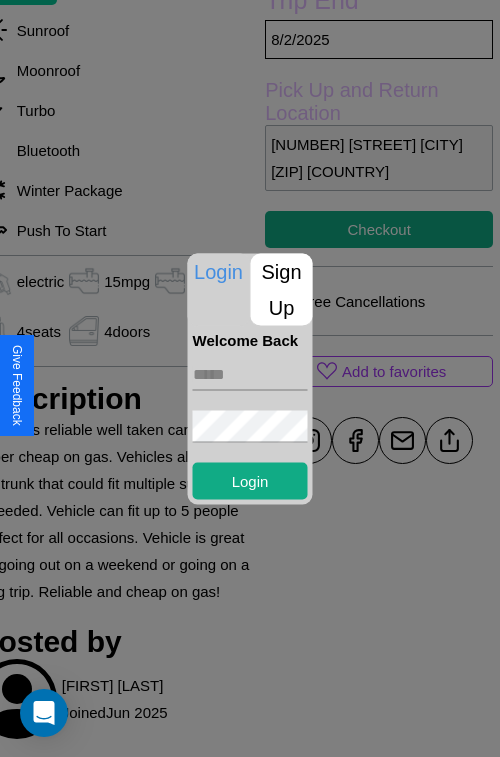 click at bounding box center (250, 374) 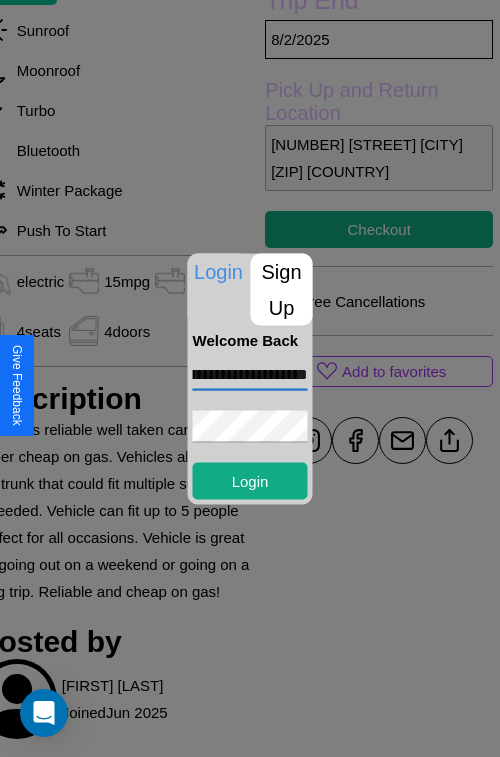 scroll, scrollTop: 0, scrollLeft: 91, axis: horizontal 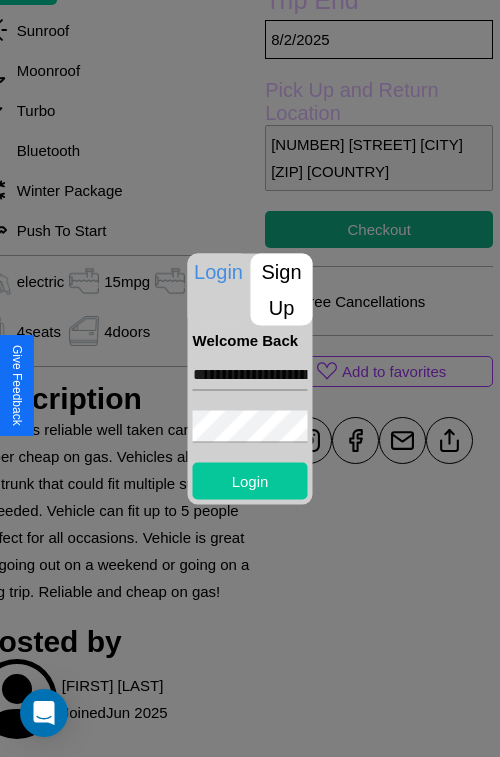 click on "Login" at bounding box center (250, 480) 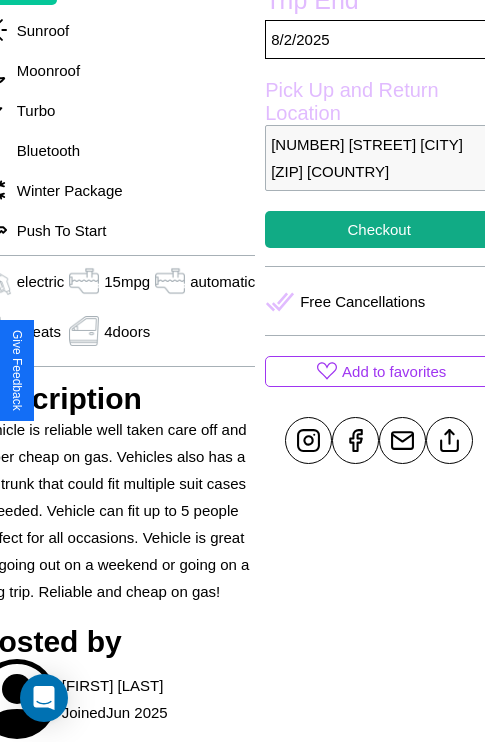 scroll, scrollTop: 520, scrollLeft: 96, axis: both 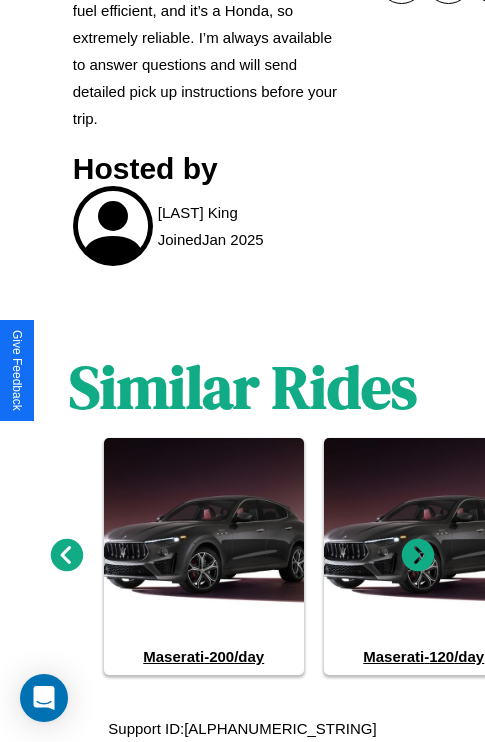 click 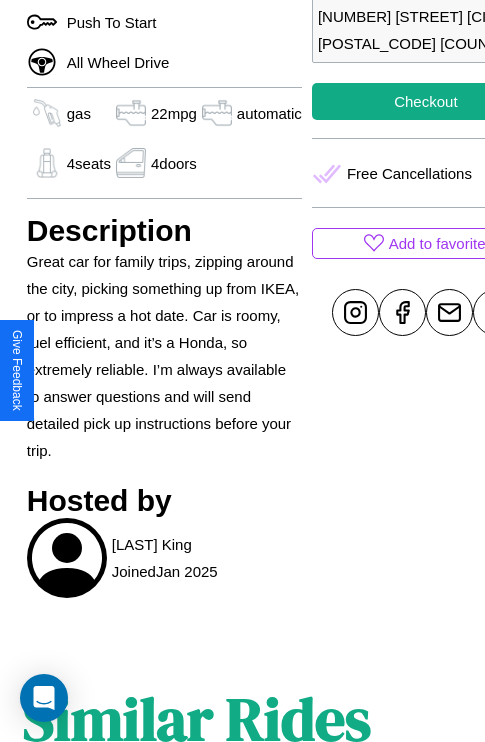 scroll, scrollTop: 458, scrollLeft: 84, axis: both 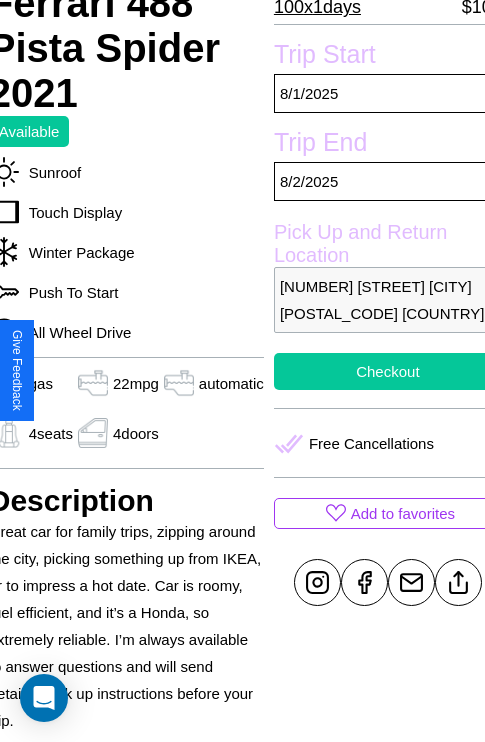 click on "Checkout" at bounding box center [388, 371] 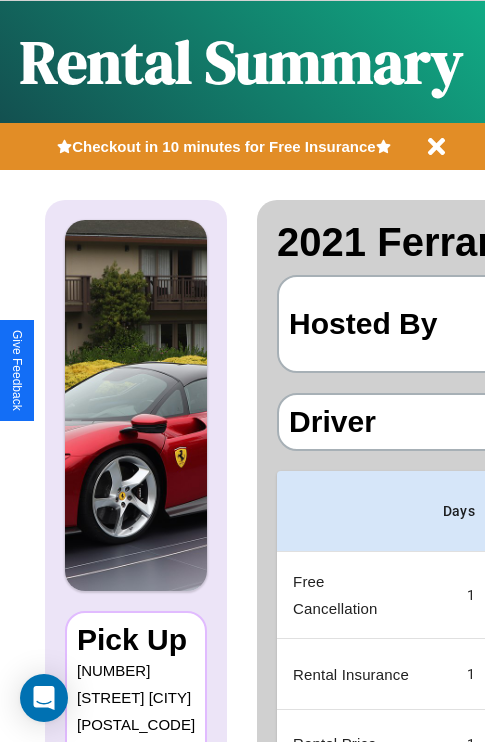 scroll, scrollTop: 0, scrollLeft: 378, axis: horizontal 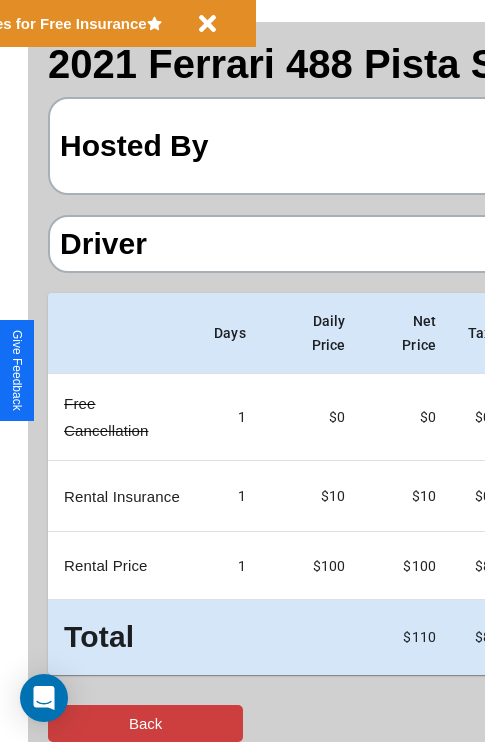 click on "Back" at bounding box center [145, 723] 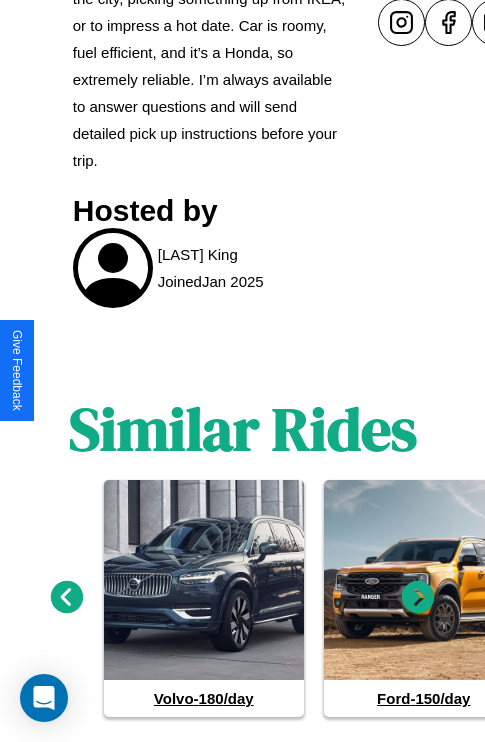 scroll, scrollTop: 1060, scrollLeft: 0, axis: vertical 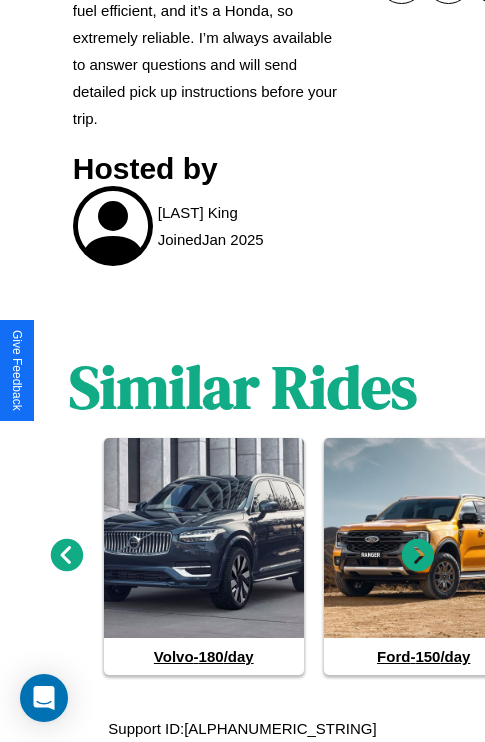 click 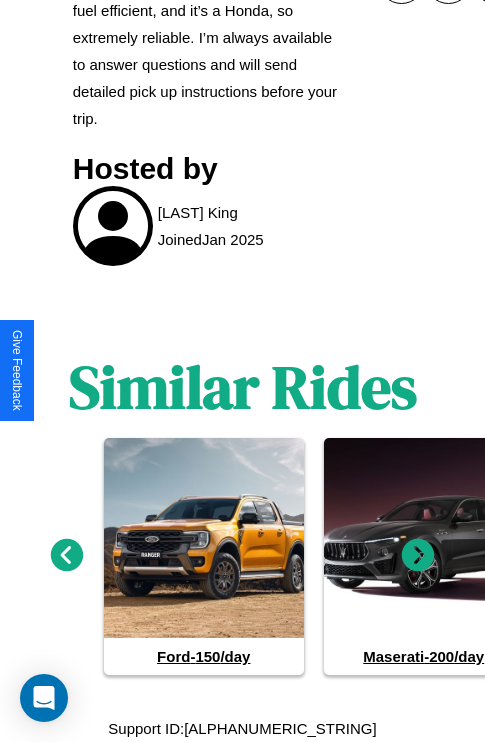 click 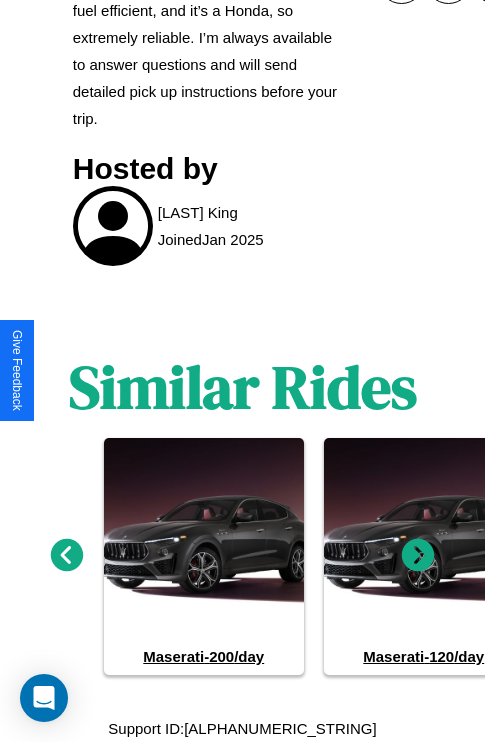 click 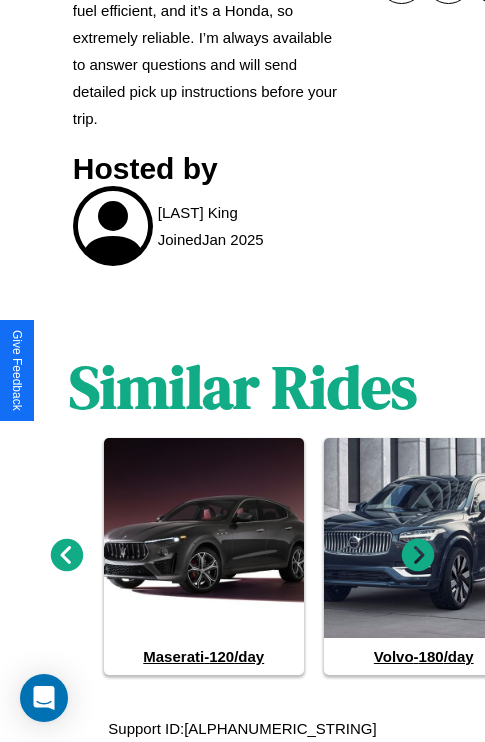 click 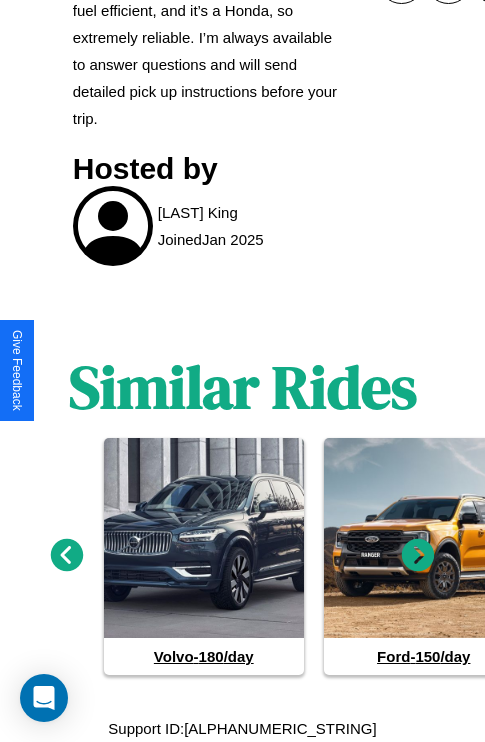 scroll, scrollTop: 669, scrollLeft: 64, axis: both 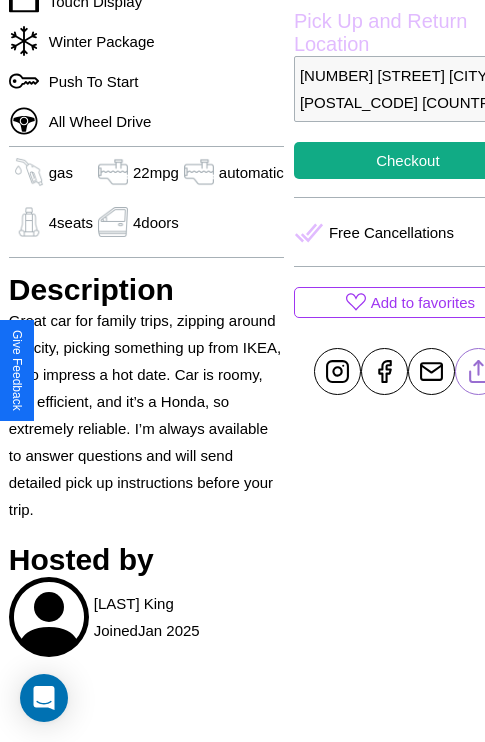 click 